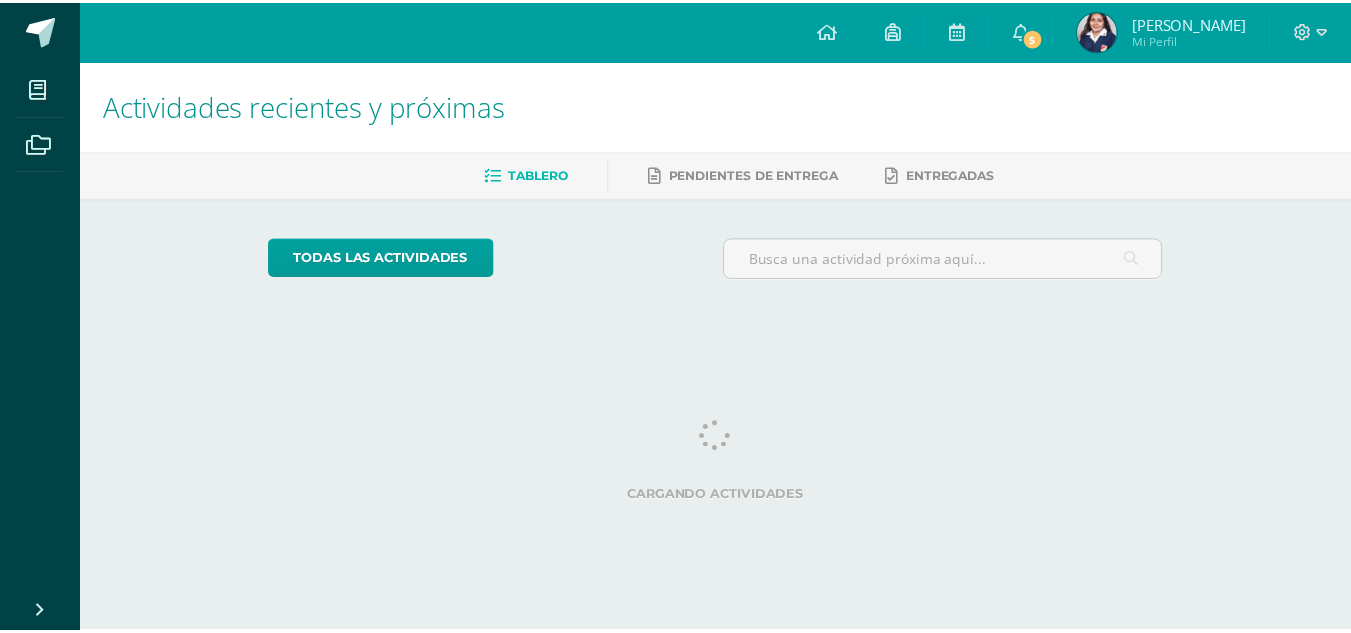 scroll, scrollTop: 0, scrollLeft: 0, axis: both 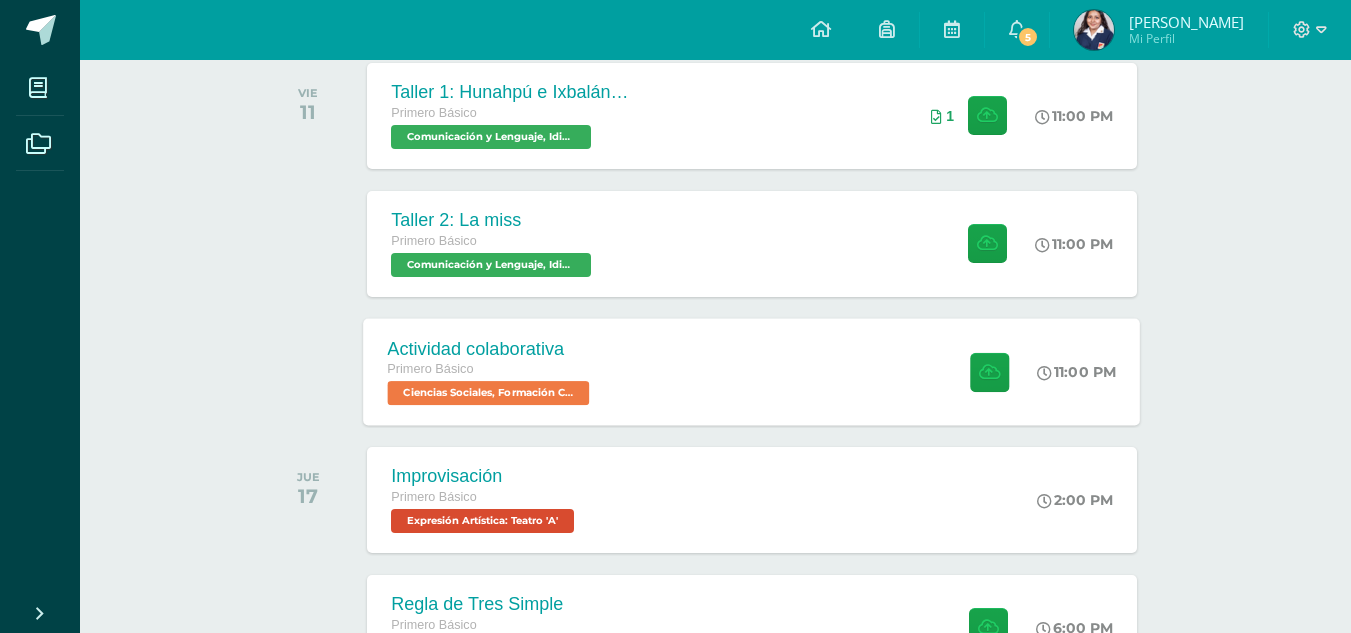 click on "Ciencias Sociales, Formación Ciudadana e Interculturalidad 'A'" at bounding box center (489, 393) 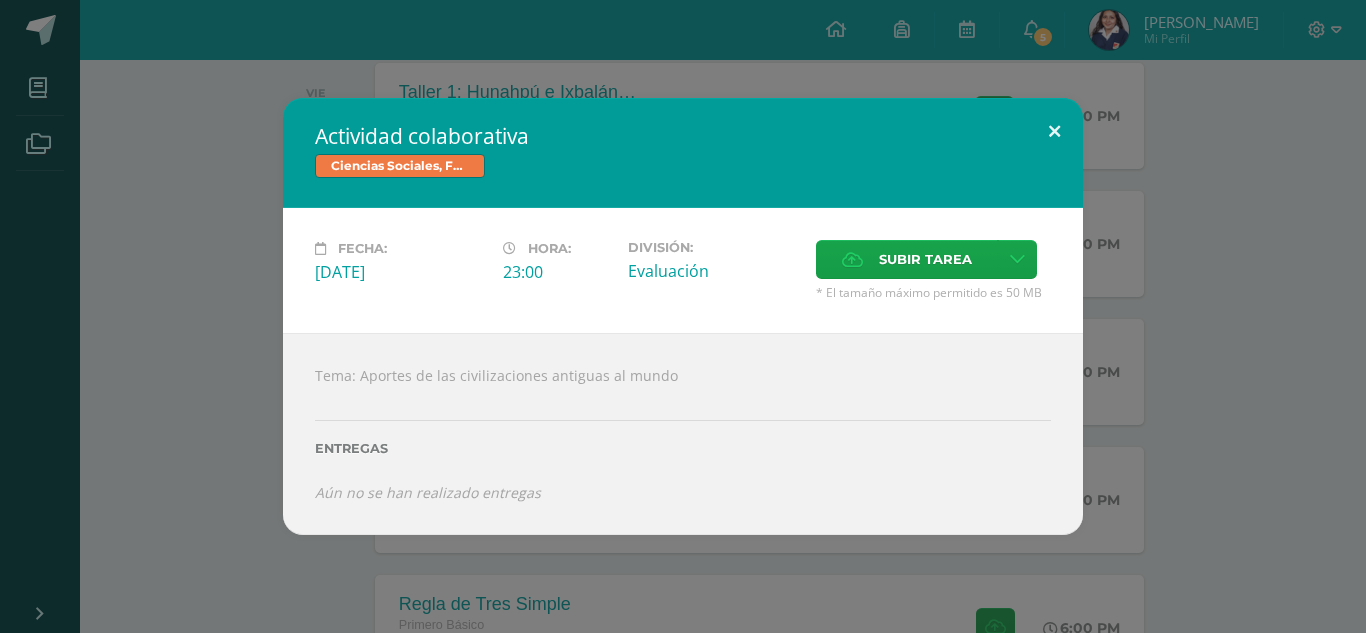 click at bounding box center [1054, 132] 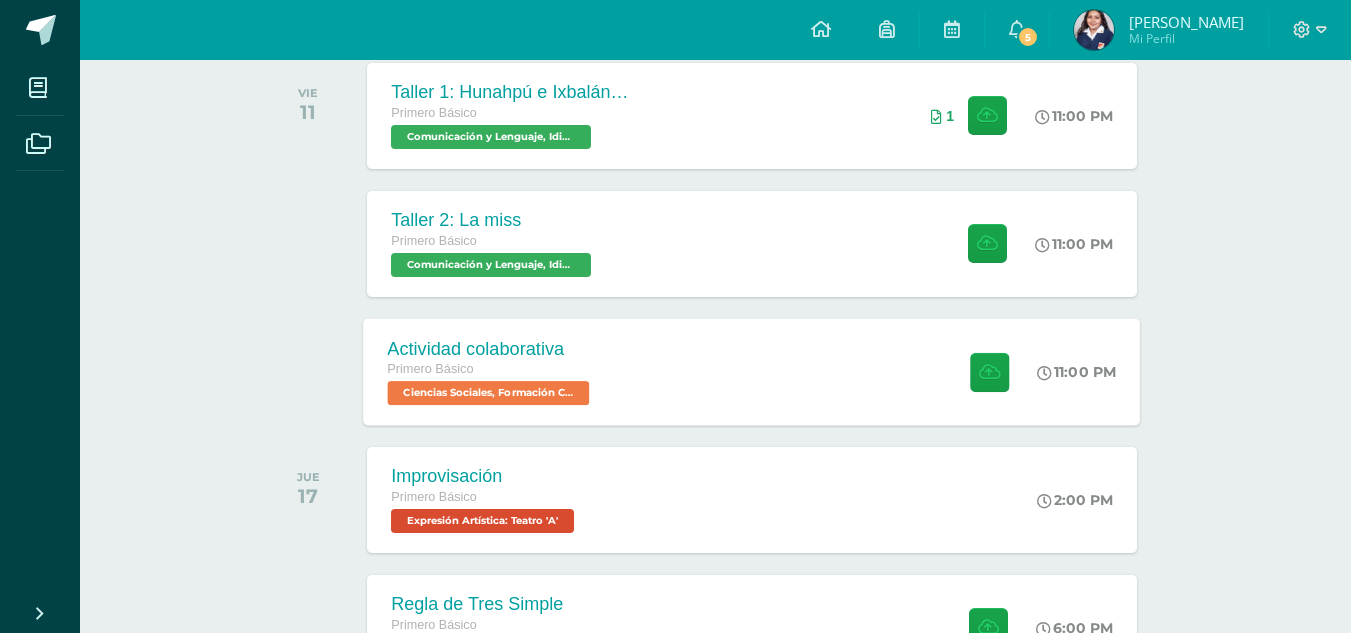 click on "Actividad colaborativa
Primero Básico
Ciencias Sociales, Formación Ciudadana e Interculturalidad 'A'
11:00 PM
Actividad colaborativa
Ciencias Sociales, Formación Ciudadana e Interculturalidad" at bounding box center (752, 371) 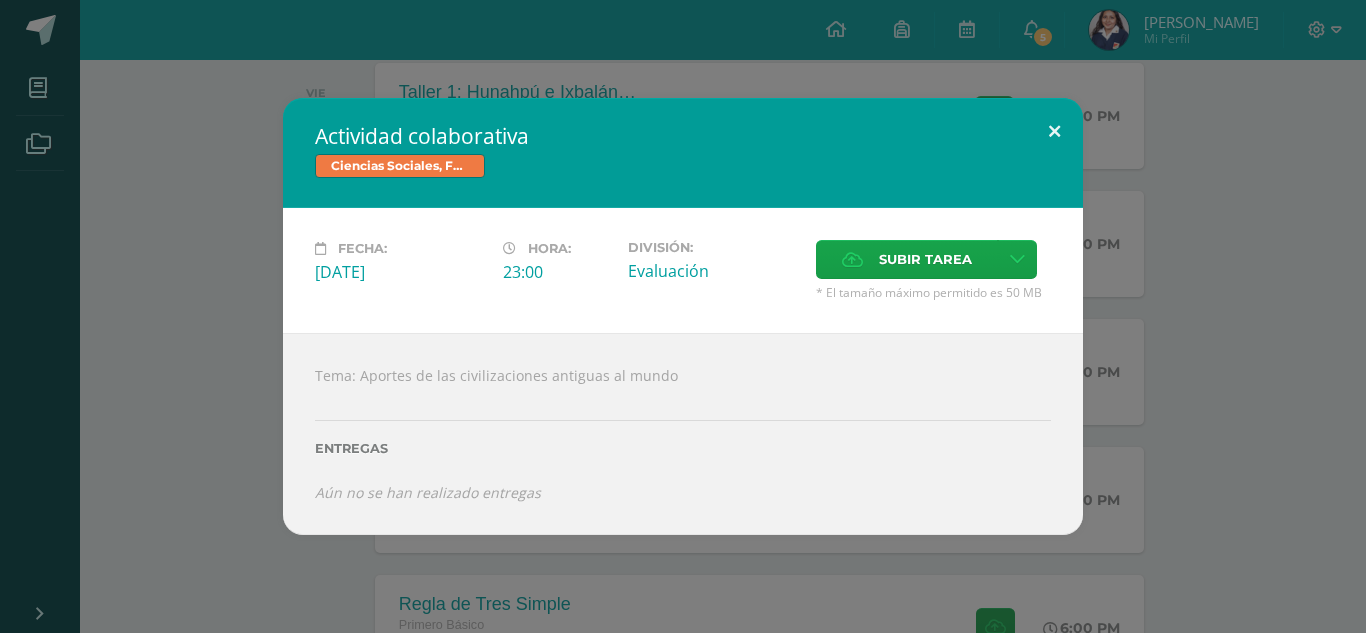 click at bounding box center [1054, 132] 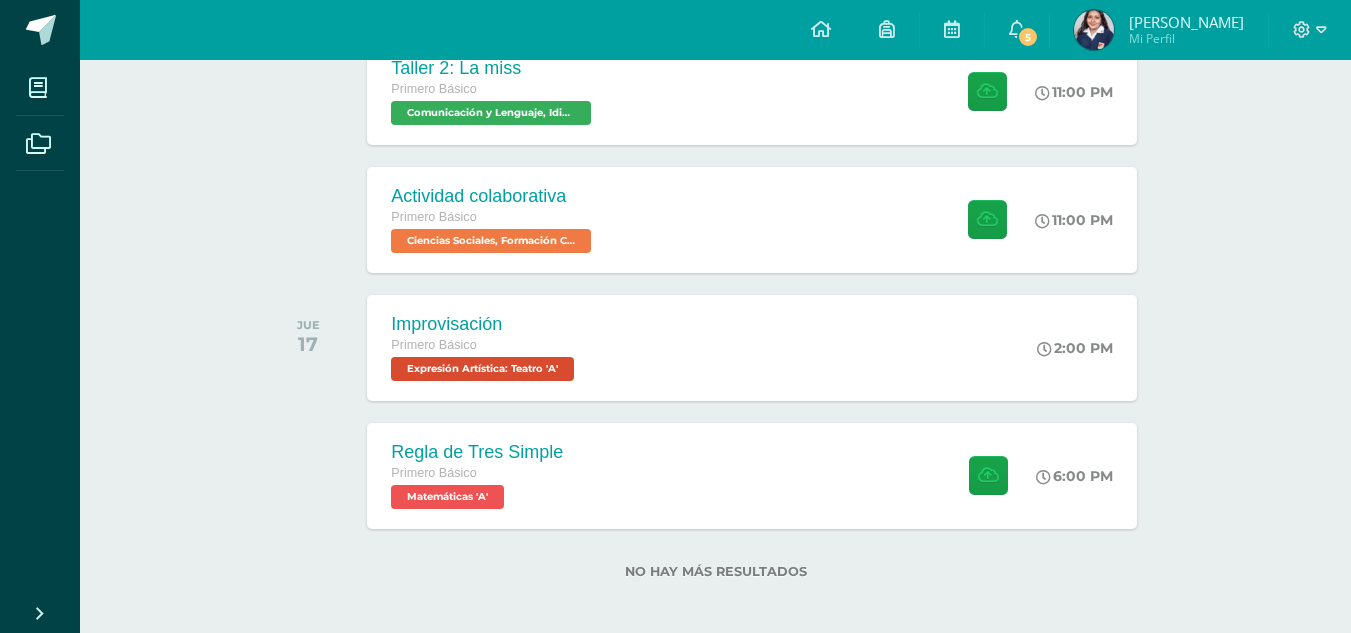 scroll, scrollTop: 487, scrollLeft: 0, axis: vertical 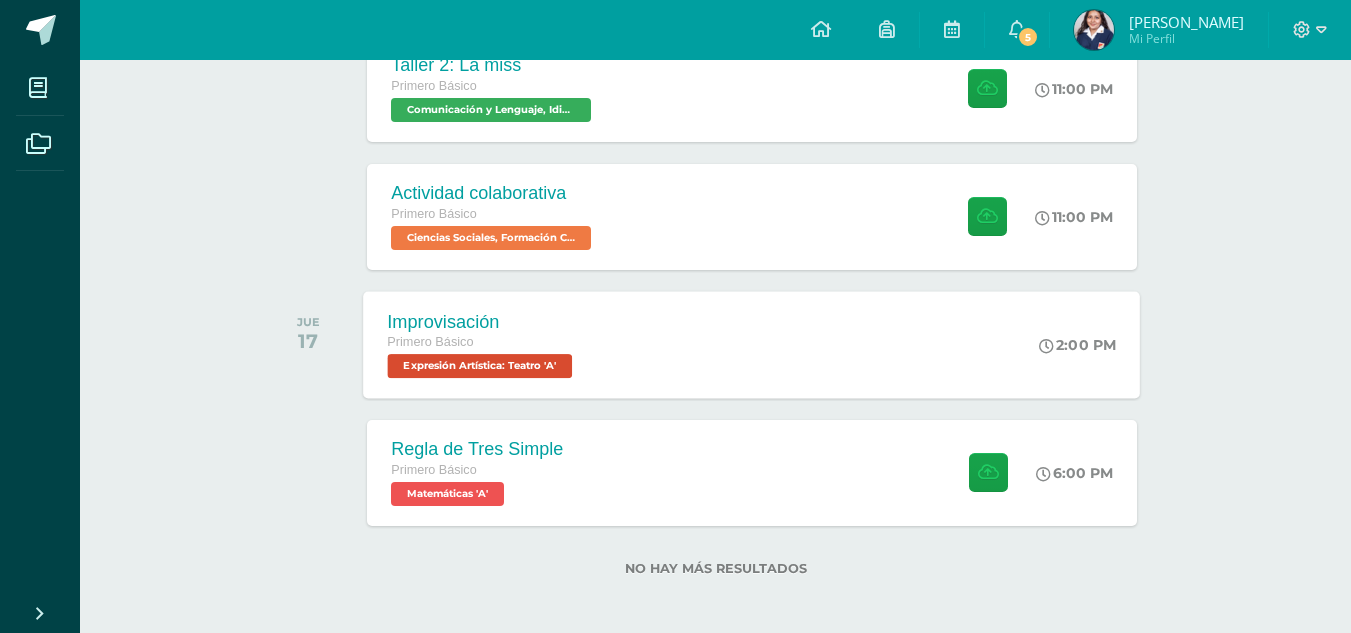 click on "Improvisación
Primero Básico
Expresión Artística: Teatro 'A'
2:00 PM
Improvisación
Expresión Artística: Teatro
Cargando contenido" at bounding box center (752, 344) 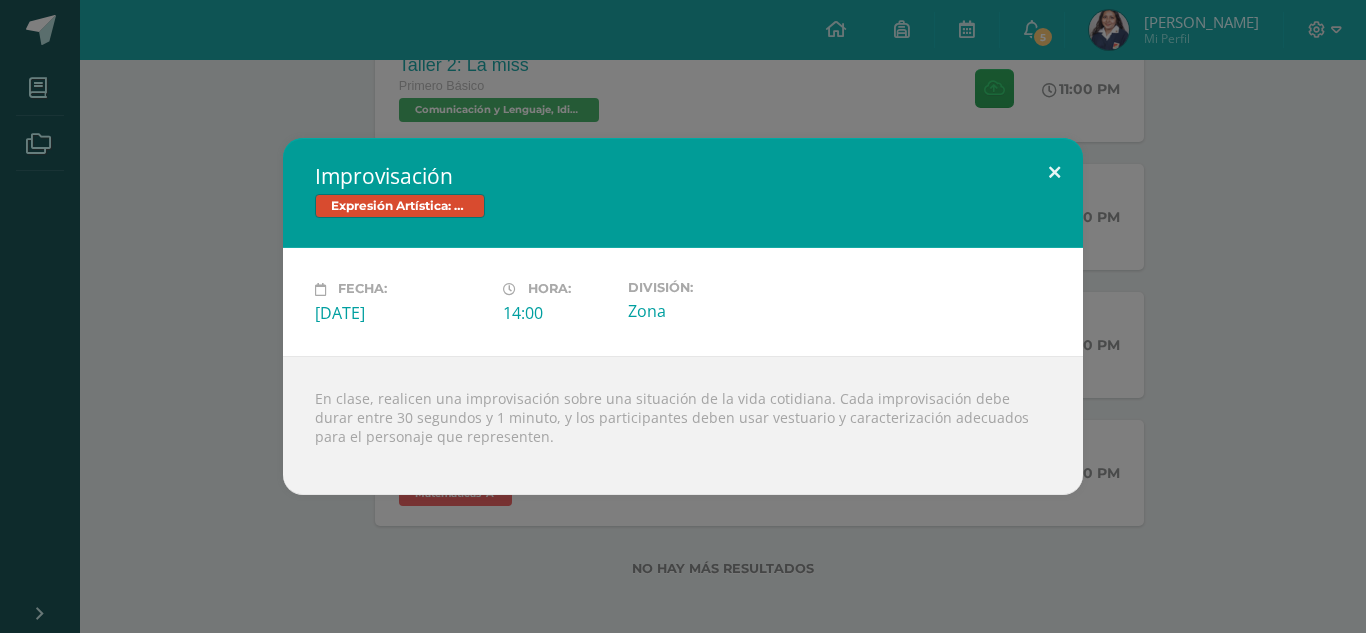 click at bounding box center (1054, 172) 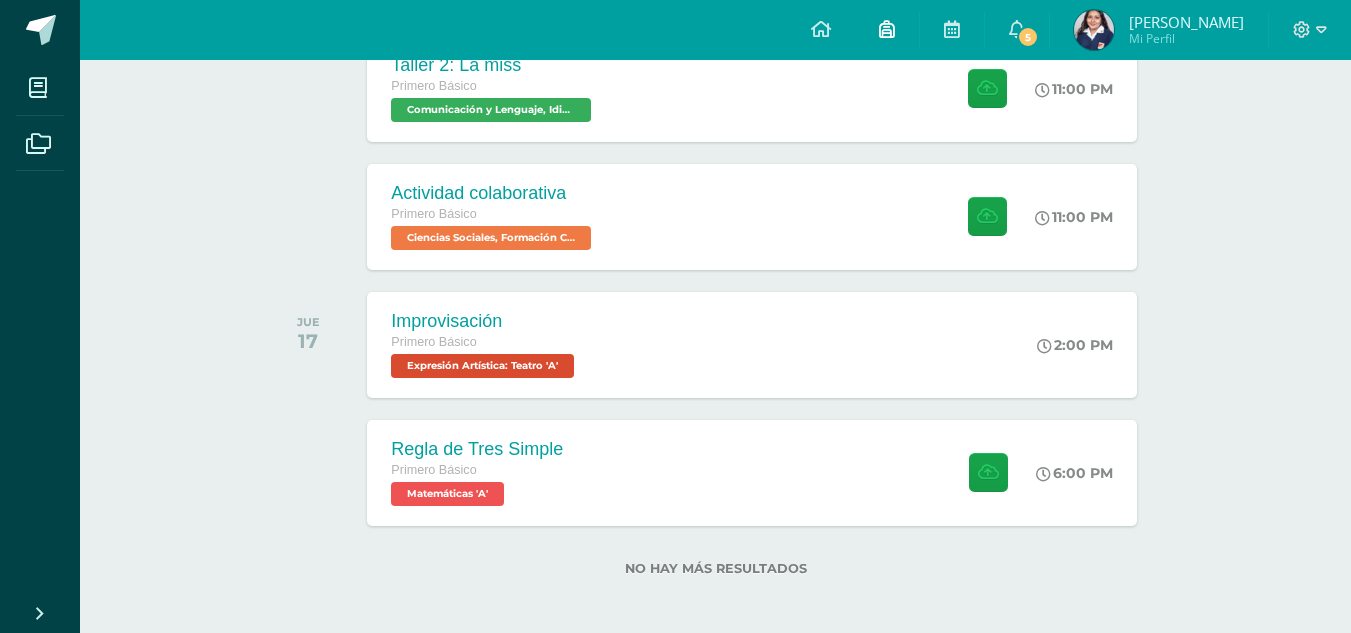 click at bounding box center [887, 29] 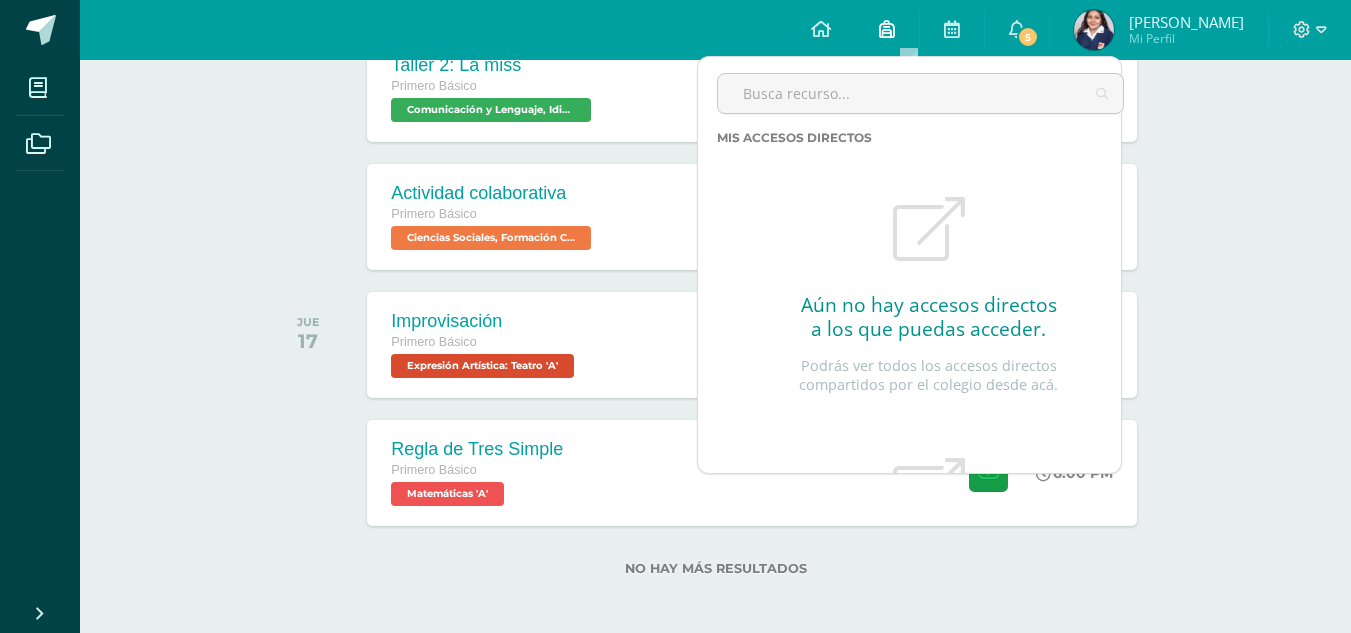 click at bounding box center [887, 30] 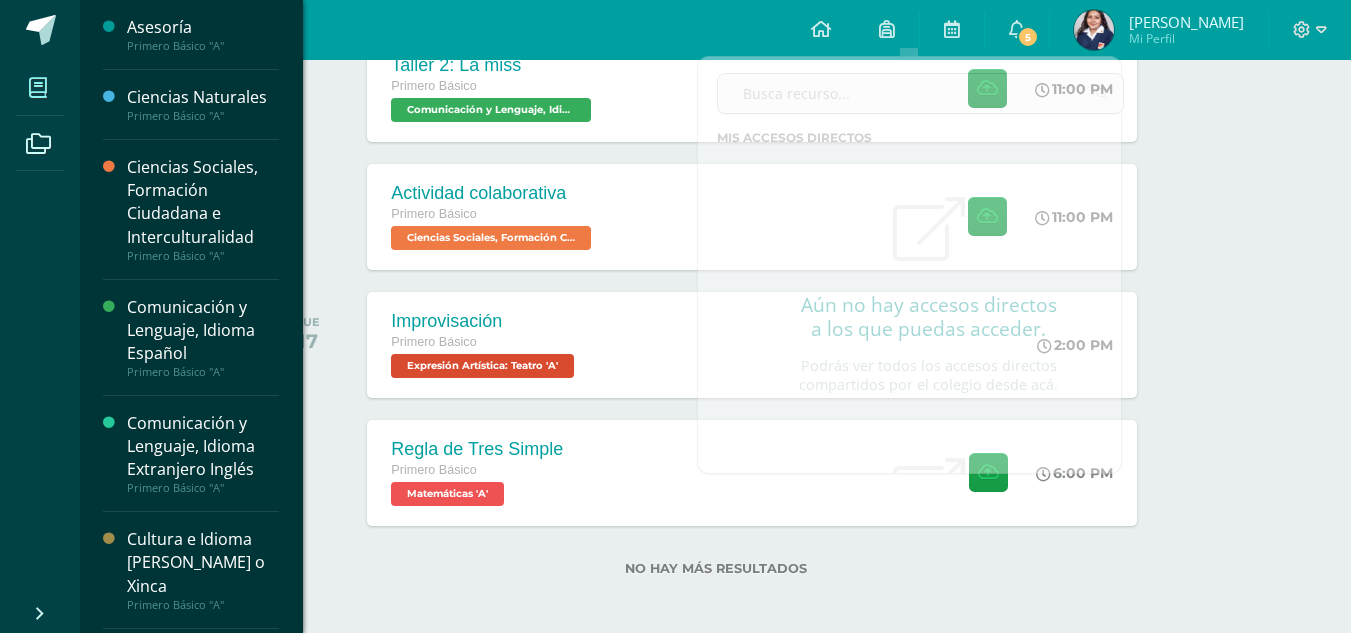 click at bounding box center (38, 87) 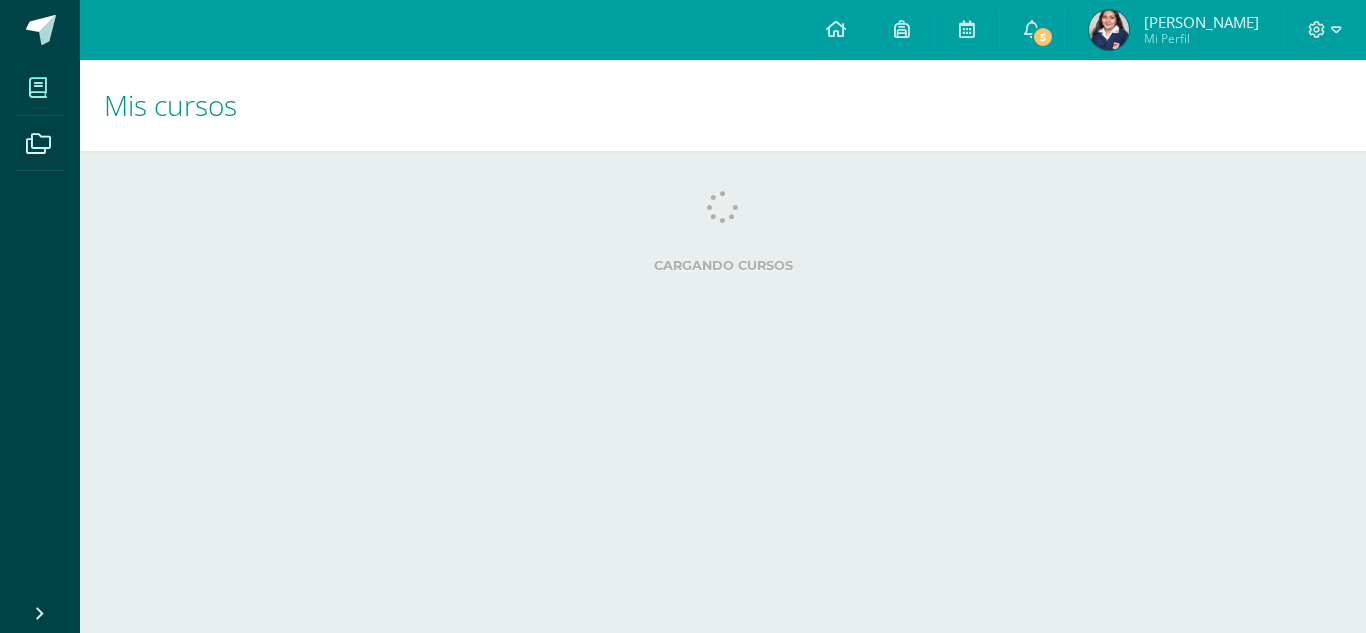 scroll, scrollTop: 0, scrollLeft: 0, axis: both 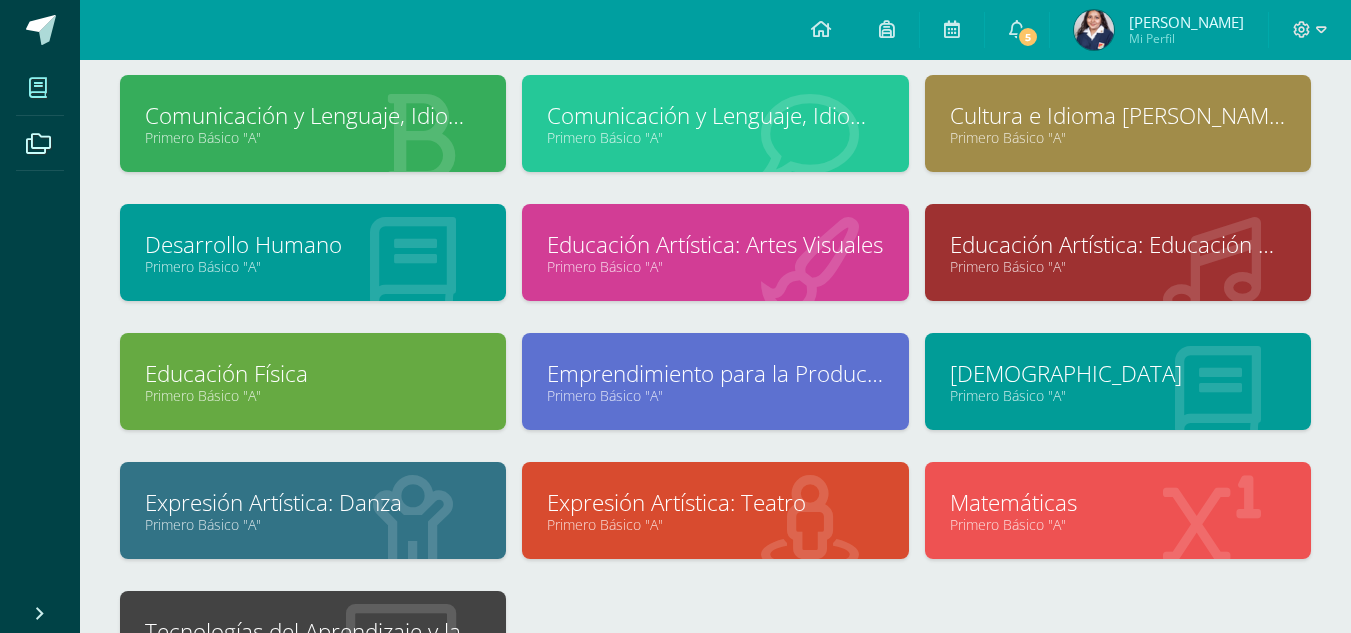 click on "Educación Artística: Educación Musical" at bounding box center [1118, 244] 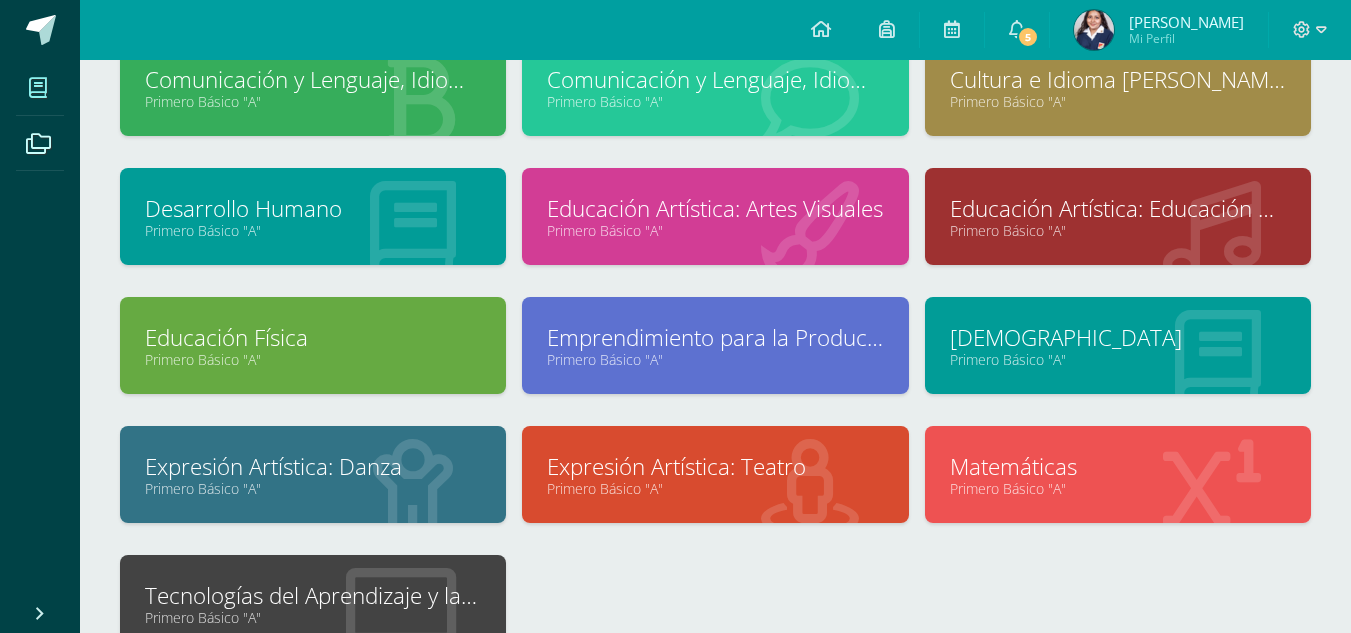 scroll, scrollTop: 283, scrollLeft: 0, axis: vertical 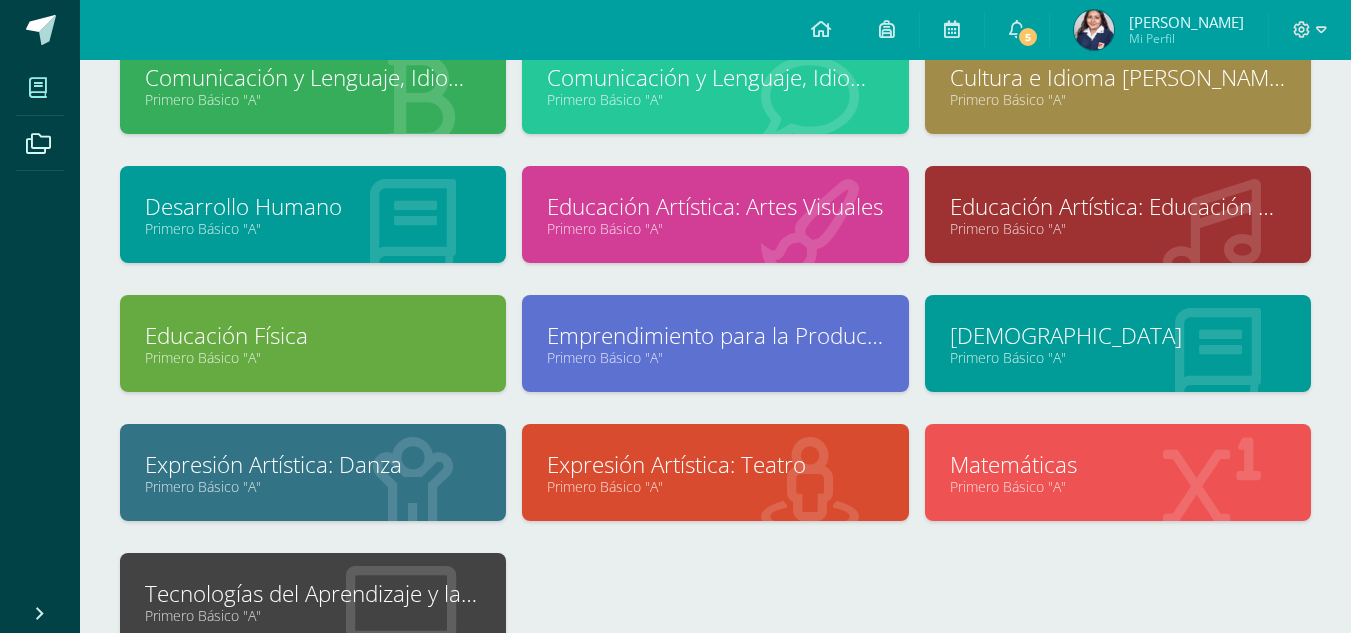 click on "Expresión Artística: Teatro" at bounding box center [715, 464] 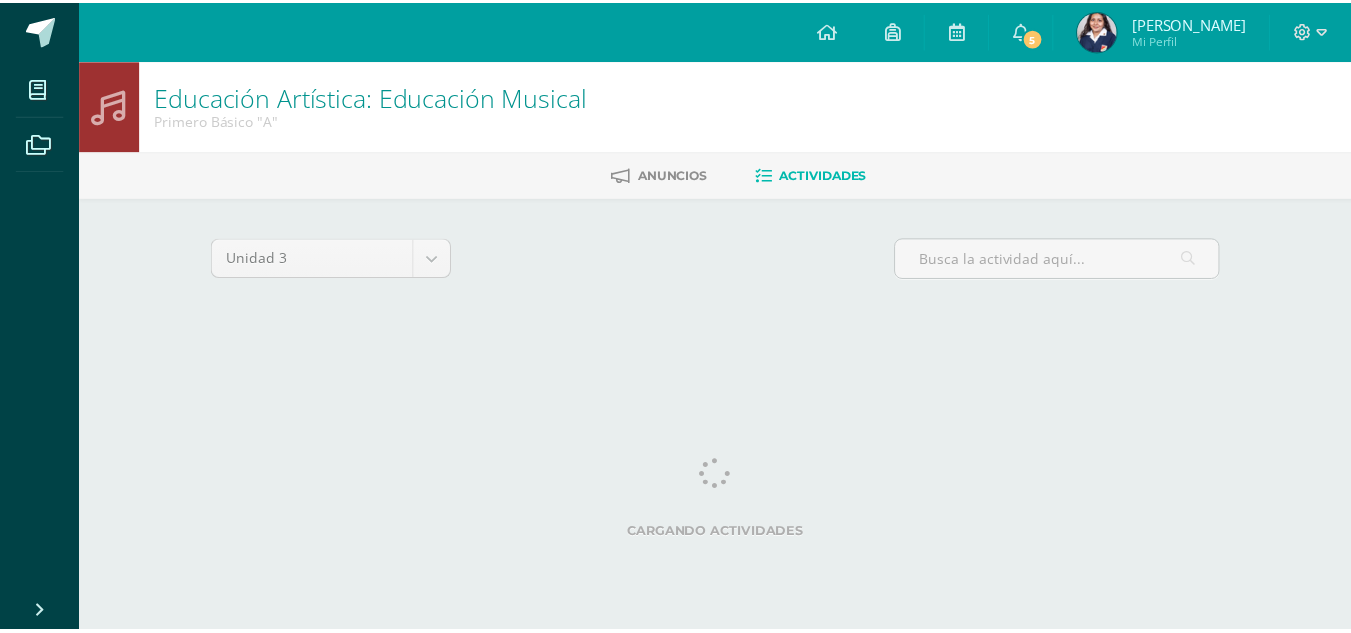 scroll, scrollTop: 8, scrollLeft: 0, axis: vertical 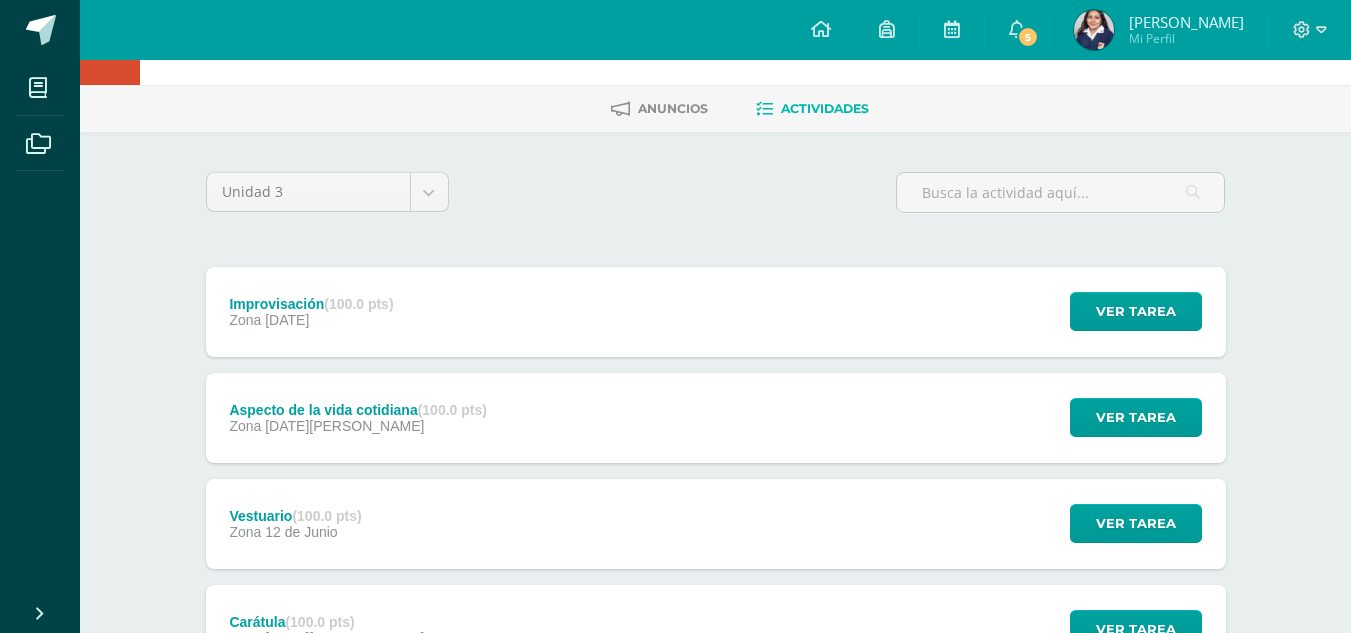 click on "Ver tarea" at bounding box center [1133, 312] 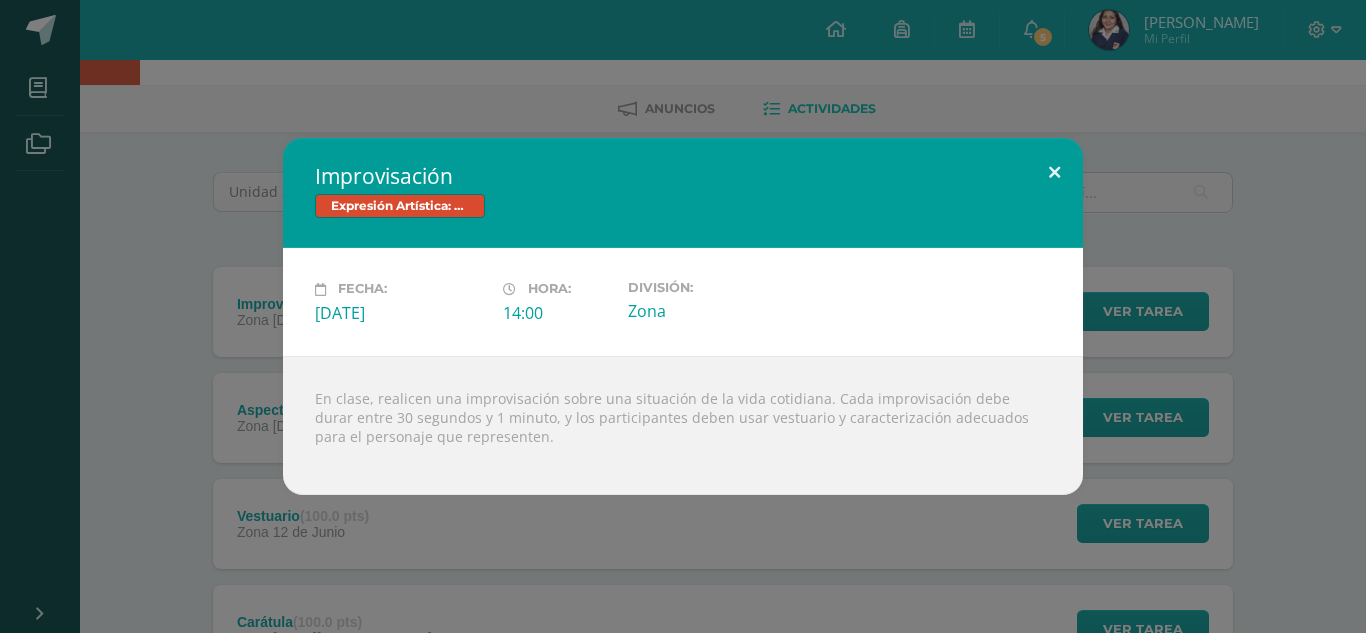 click on "Improvisación
Expresión Artística: Teatro
Fecha:
Jueves 17 de Julio
Hora:
14:00
División:" at bounding box center (683, 316) 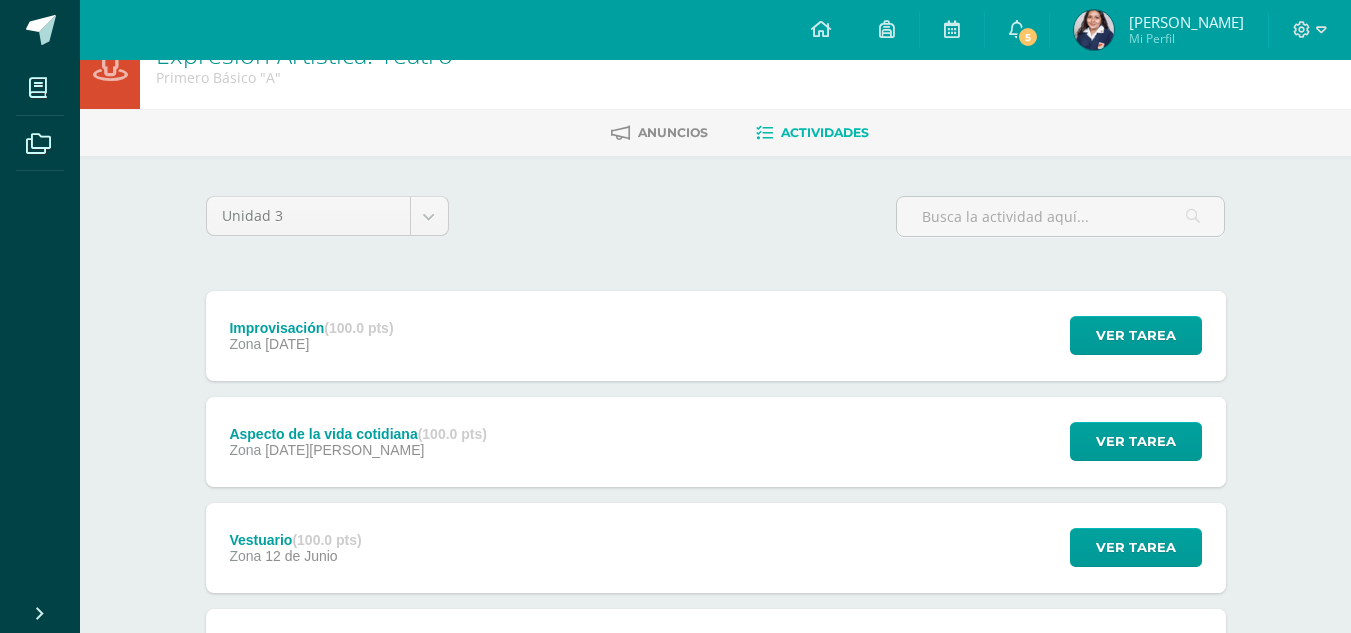 scroll, scrollTop: 0, scrollLeft: 0, axis: both 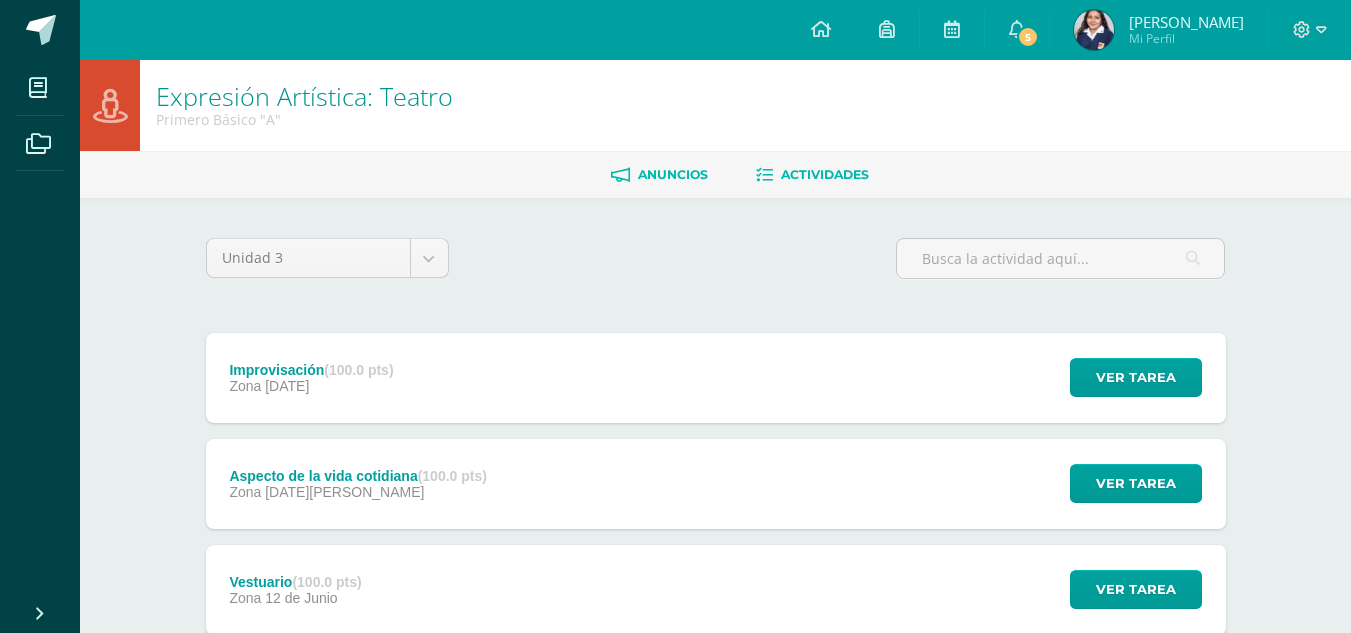 click on "Anuncios" at bounding box center [673, 174] 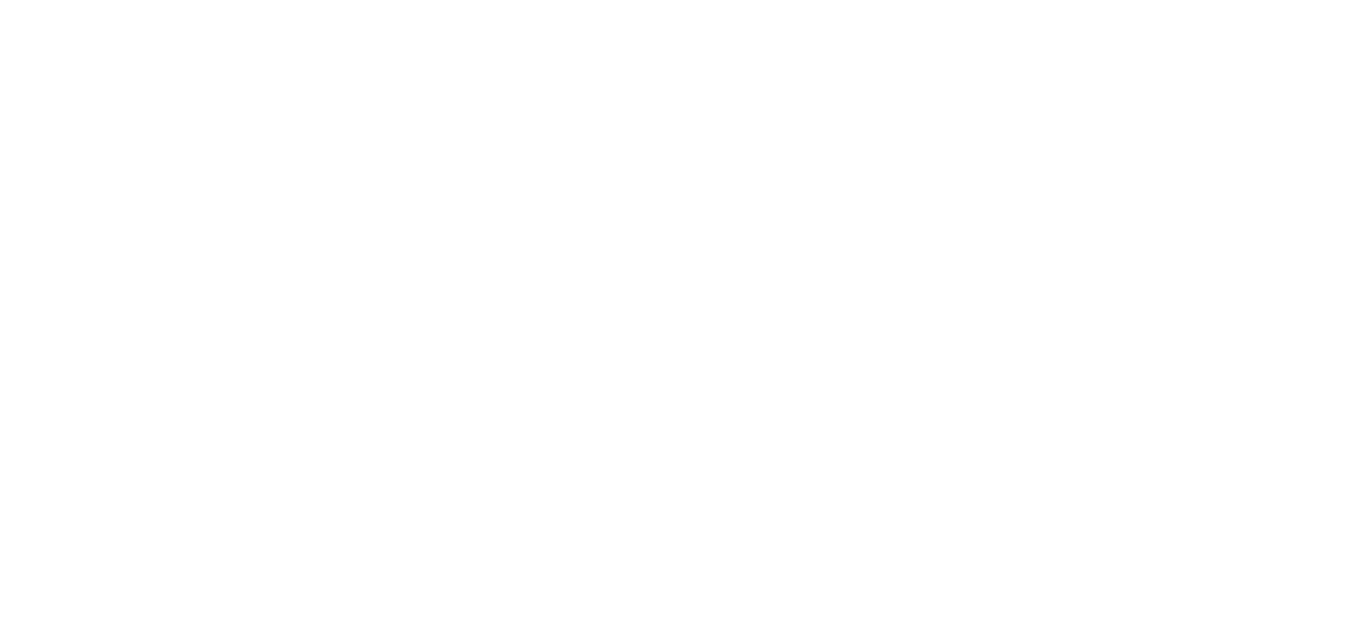 click at bounding box center (0, 0) 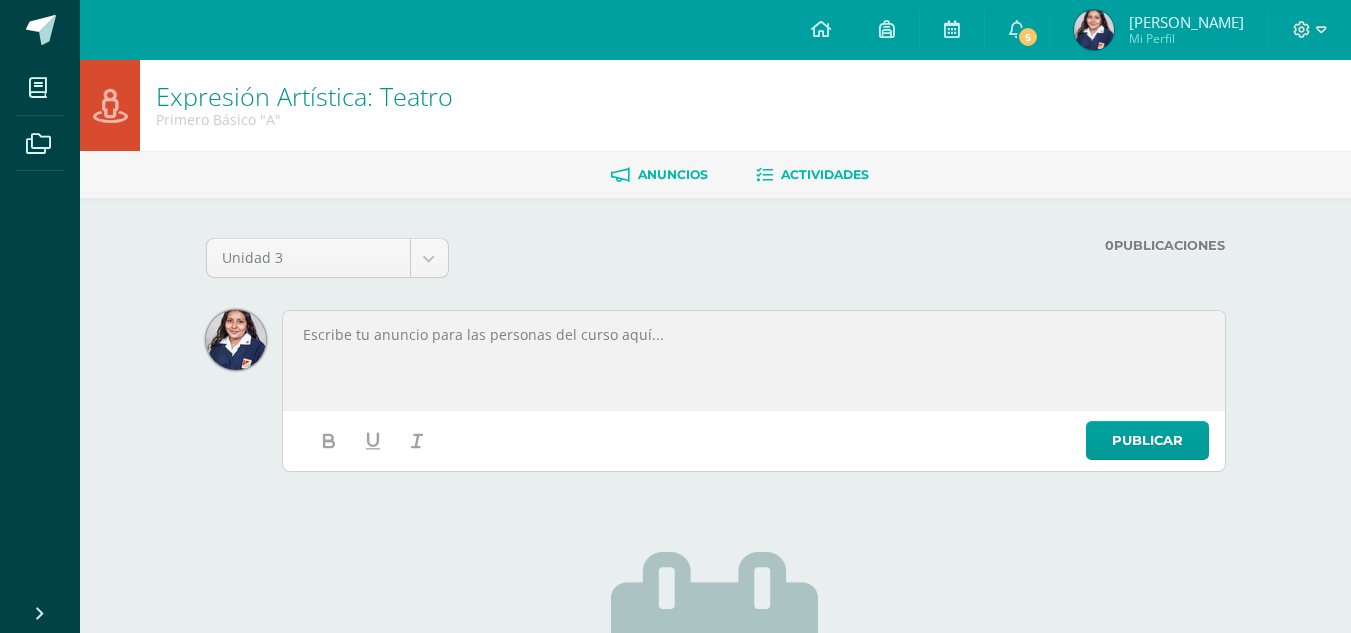 click on "Actividades" at bounding box center [825, 174] 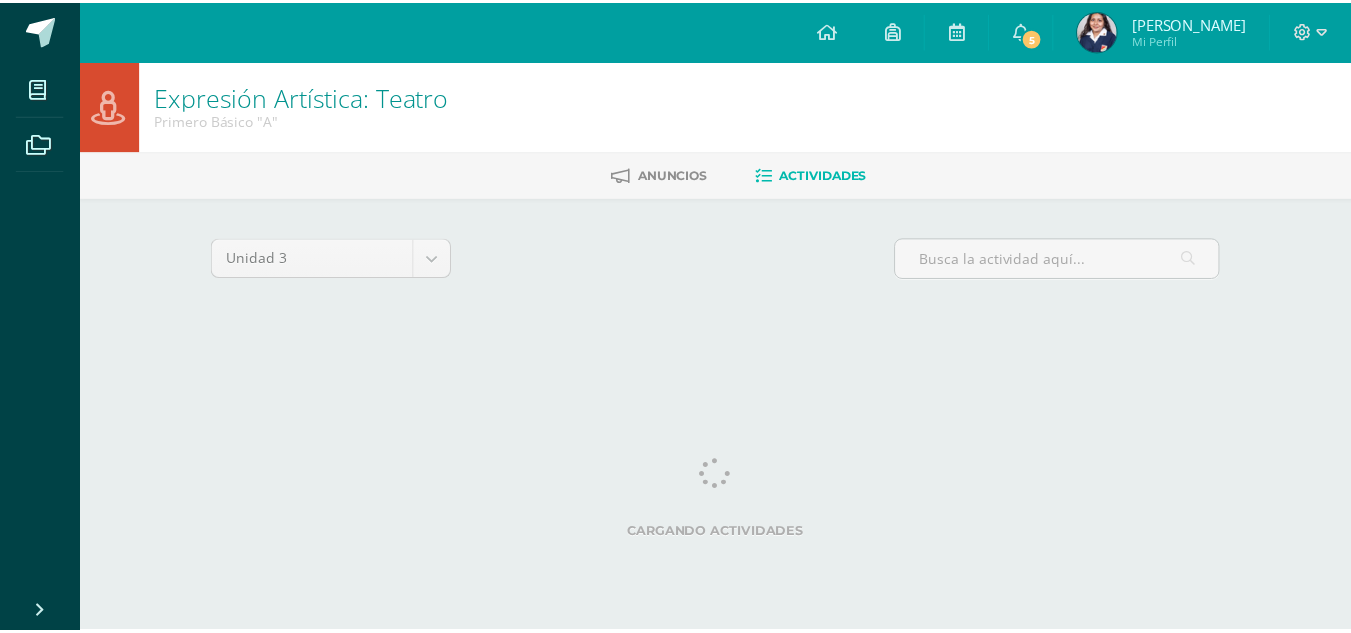 scroll, scrollTop: 0, scrollLeft: 0, axis: both 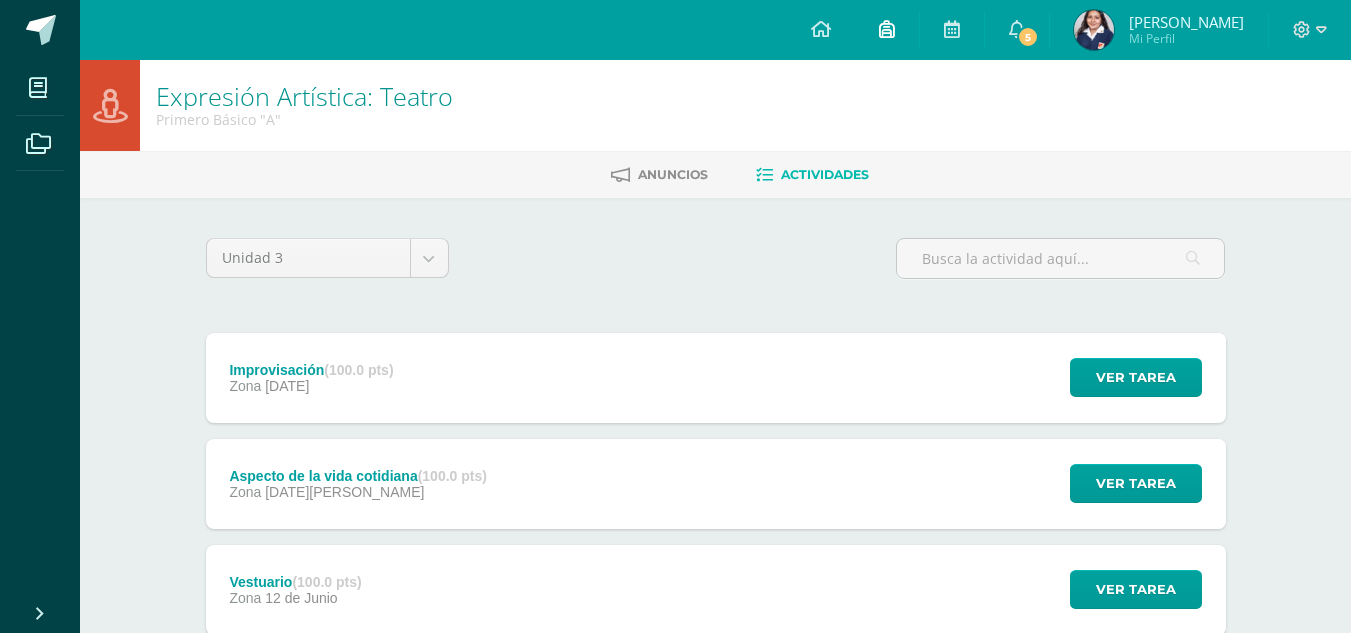 click at bounding box center (887, 30) 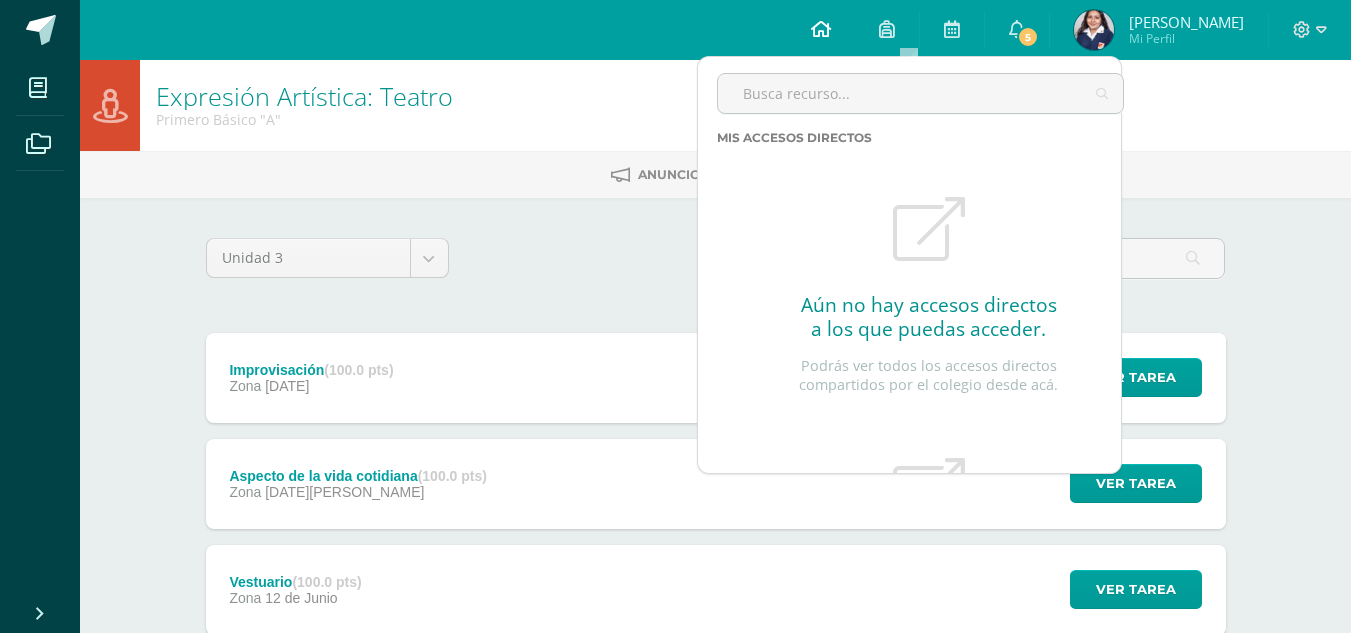 click at bounding box center (821, 29) 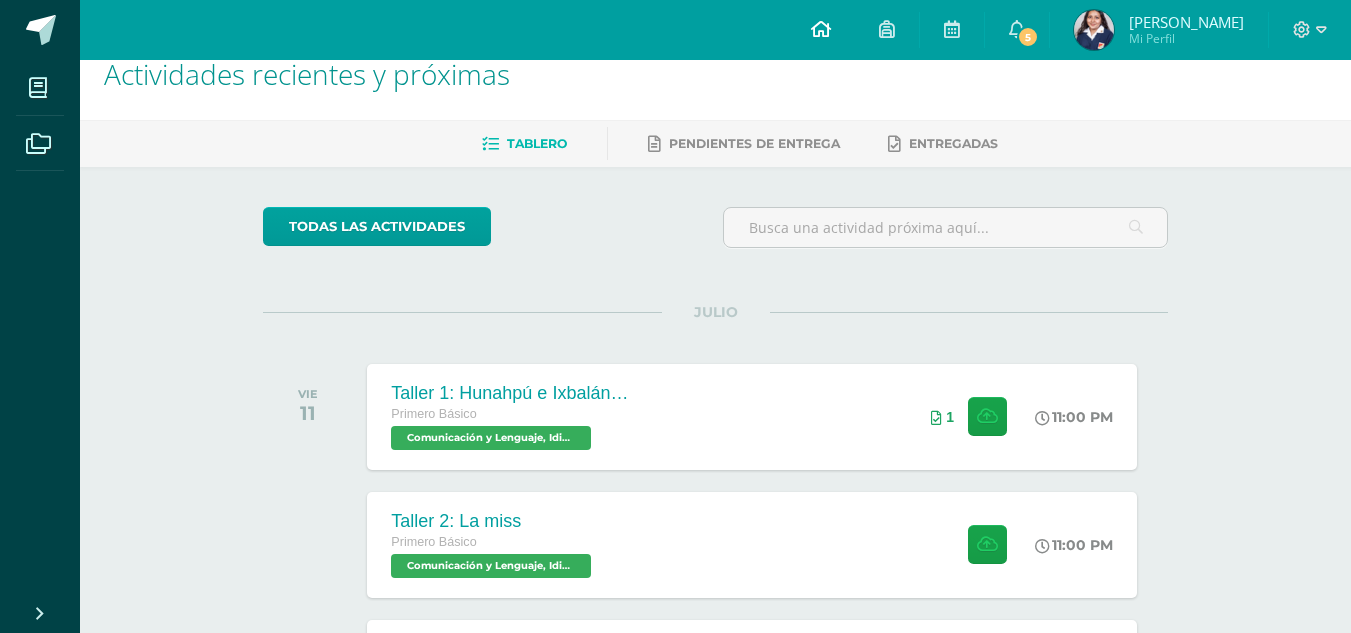 scroll, scrollTop: 30, scrollLeft: 0, axis: vertical 